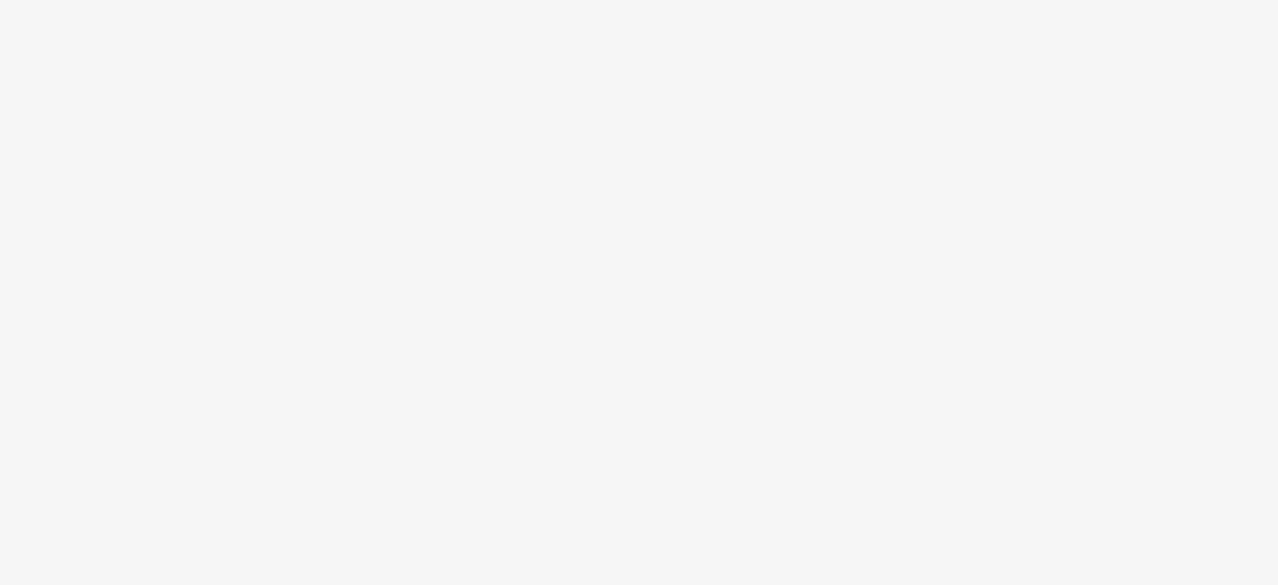 scroll, scrollTop: 0, scrollLeft: 0, axis: both 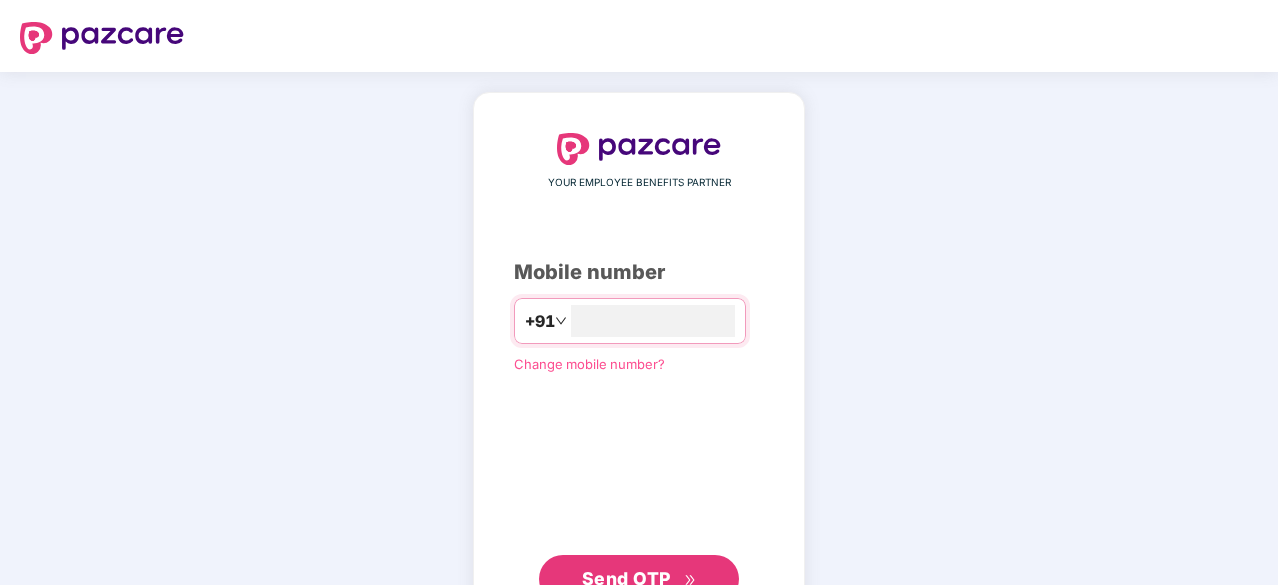 type on "**********" 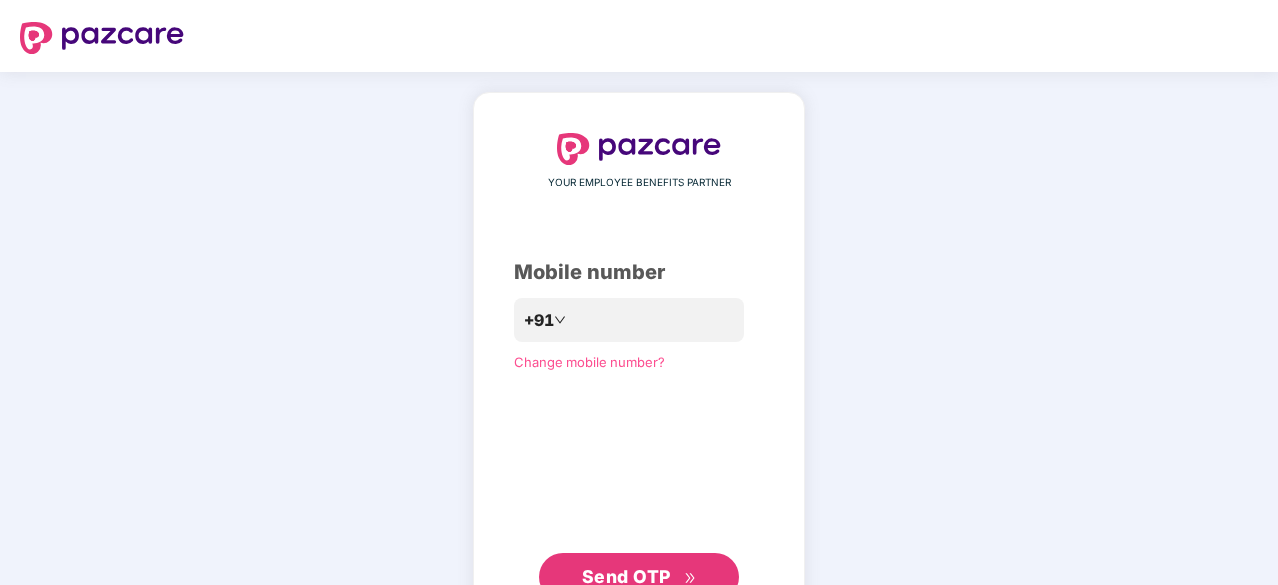 click on "Send OTP" at bounding box center (639, 577) 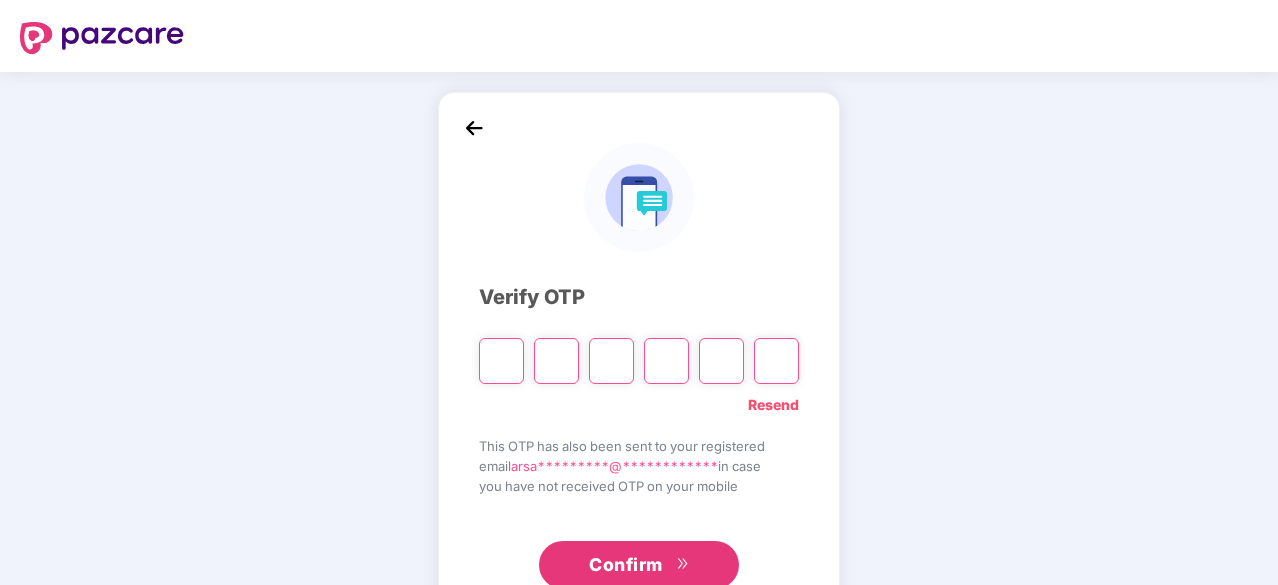 type on "*" 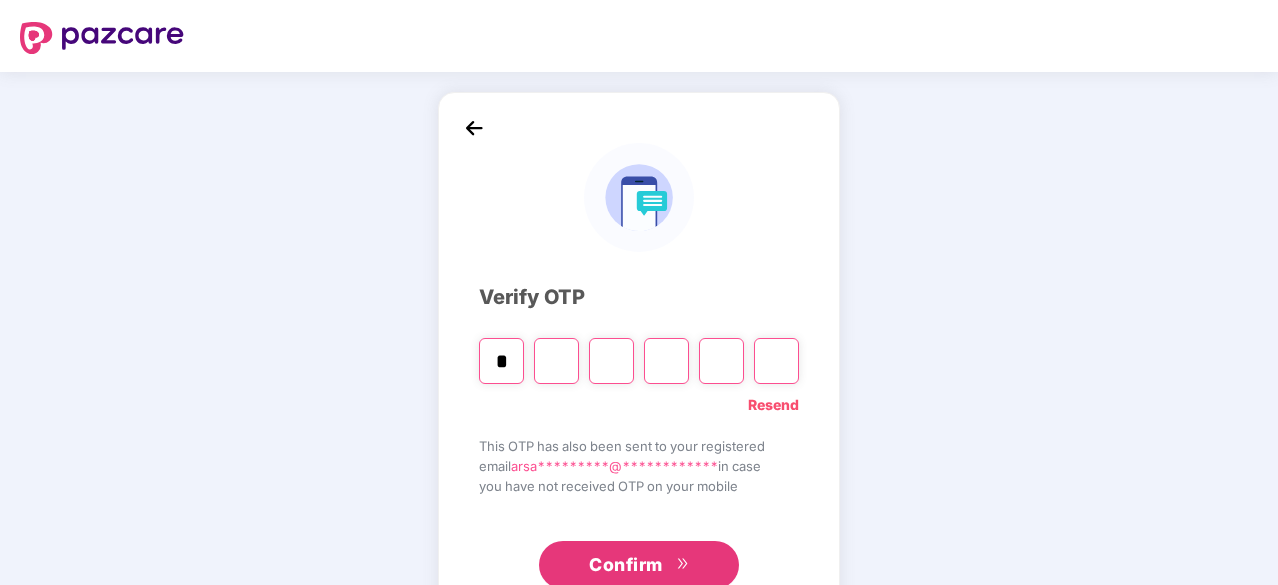 type on "*" 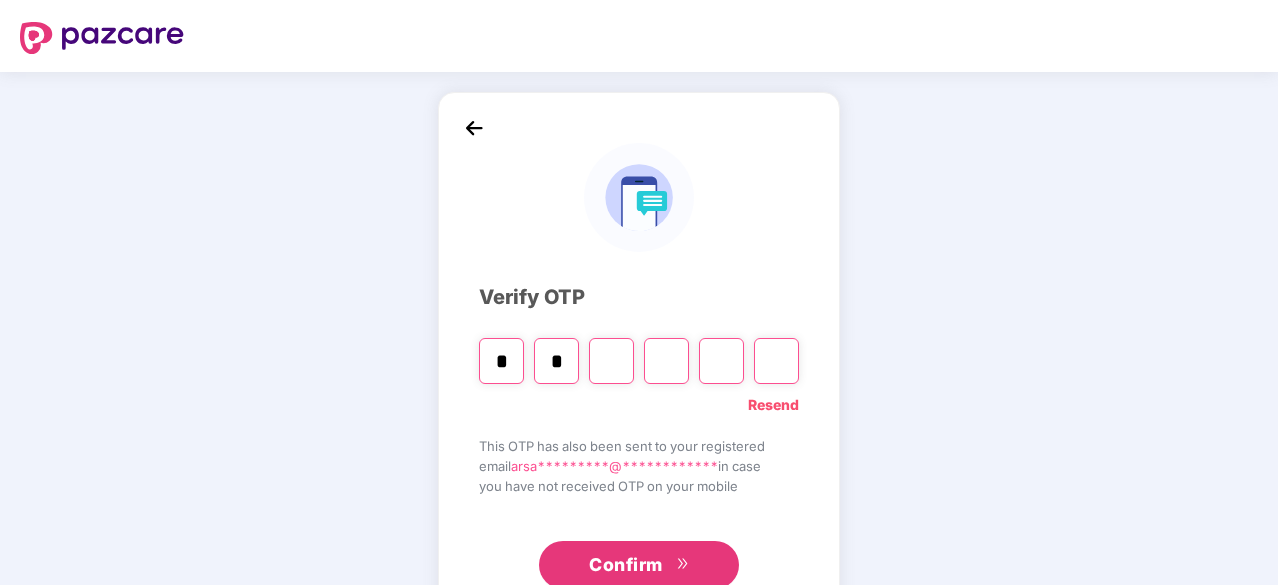 type on "*" 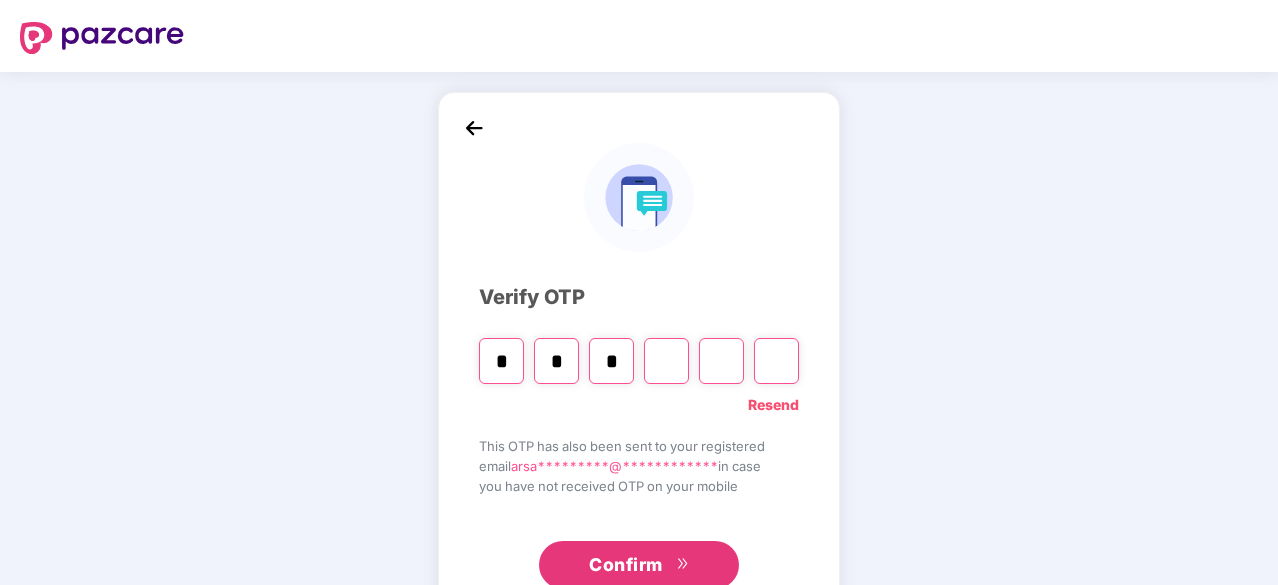 type on "*" 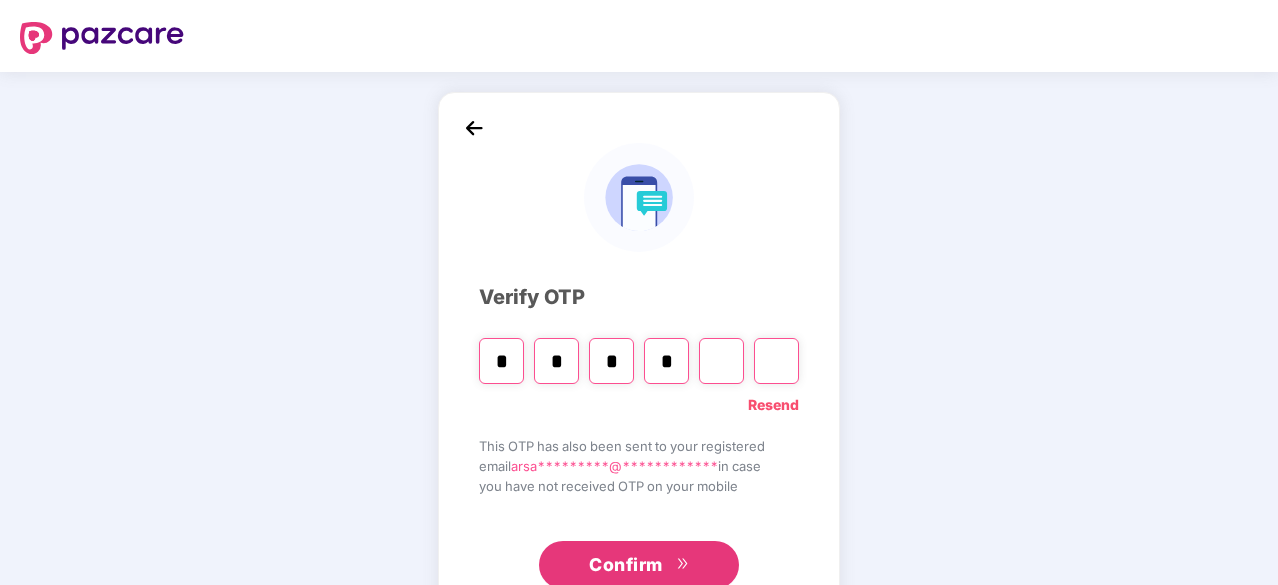 type on "*" 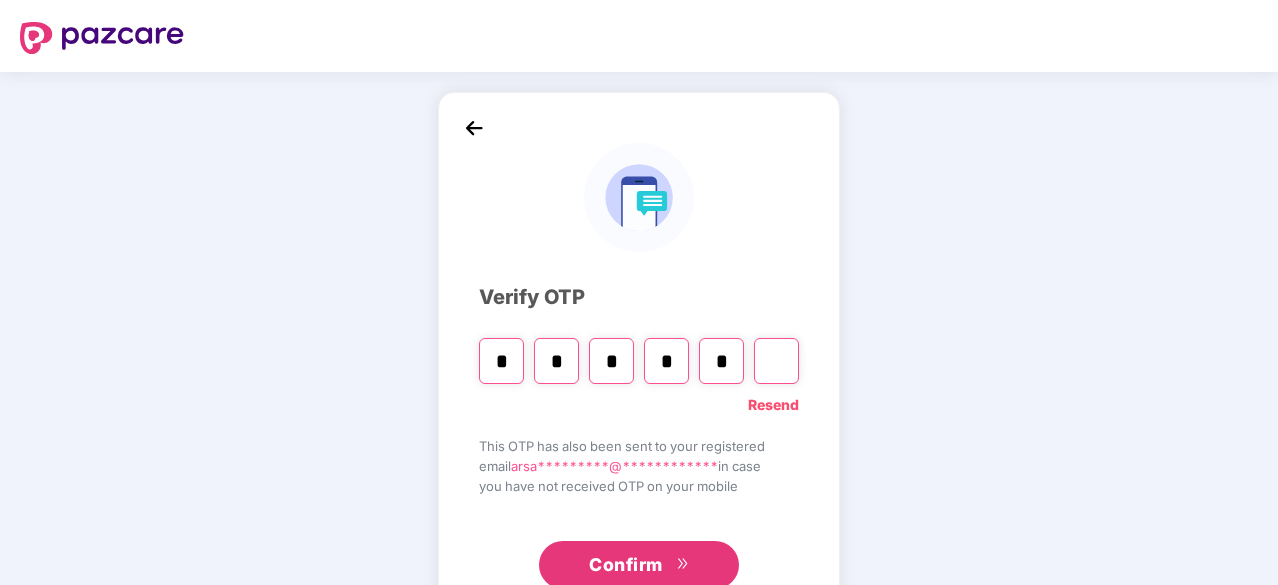type on "*" 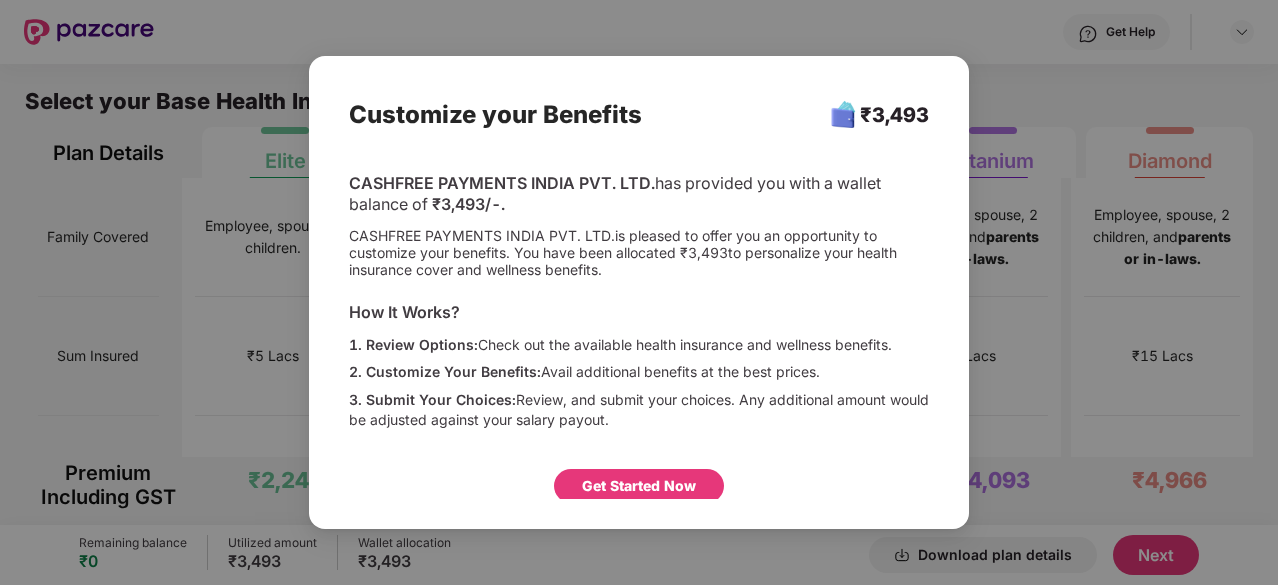 scroll, scrollTop: 64, scrollLeft: 0, axis: vertical 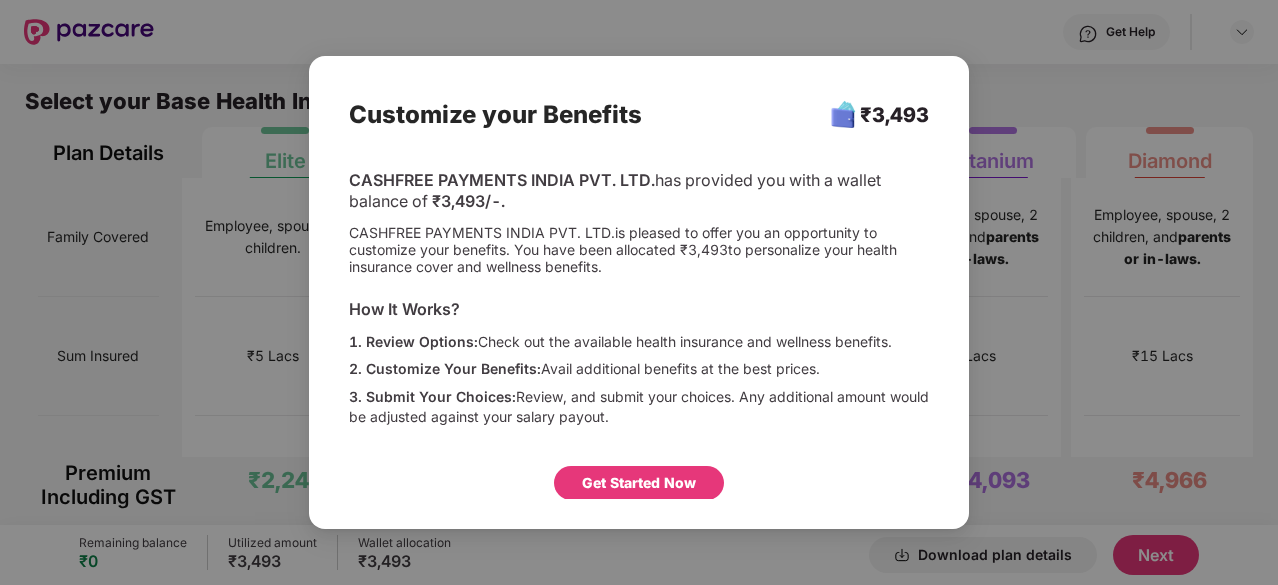 click on "Customize your Benefits ₹3,493 Details FAQs CASHFREE PAYMENTS INDIA PVT. LTD.  has provided you with a wallet balance of   ₹3,493 /-.   CASHFREE PAYMENTS INDIA PVT. LTD.  is pleased to offer you an opportunity to customize your benefits. You have been allocated   ₹3,493  to personalize your health insurance cover and wellness benefits. How It Works? 1. Review Options:  Check out the available health insurance and wellness benefits. 2. Customize Your Benefits:  Avail additional benefits at the best prices. 3. Submit Your Choices:  Review, and submit your choices. Any additional amount would be adjusted against your salary payout. Get Started Now" at bounding box center [639, 292] 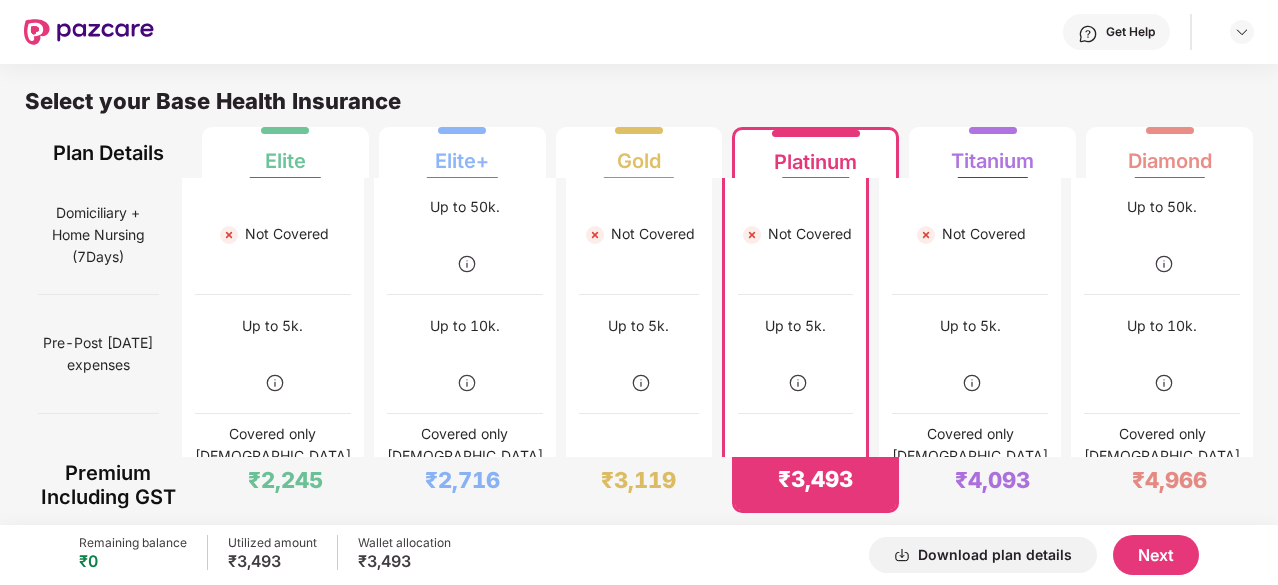 scroll, scrollTop: 1080, scrollLeft: 0, axis: vertical 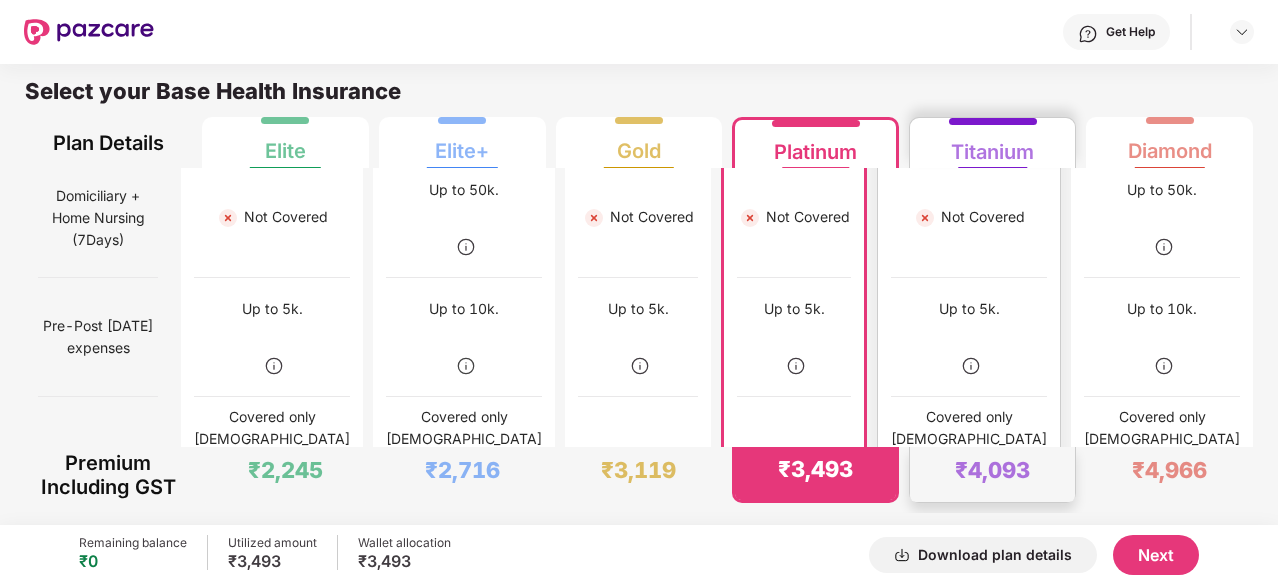 click on "Applicable only for Employee." at bounding box center [969, 791] 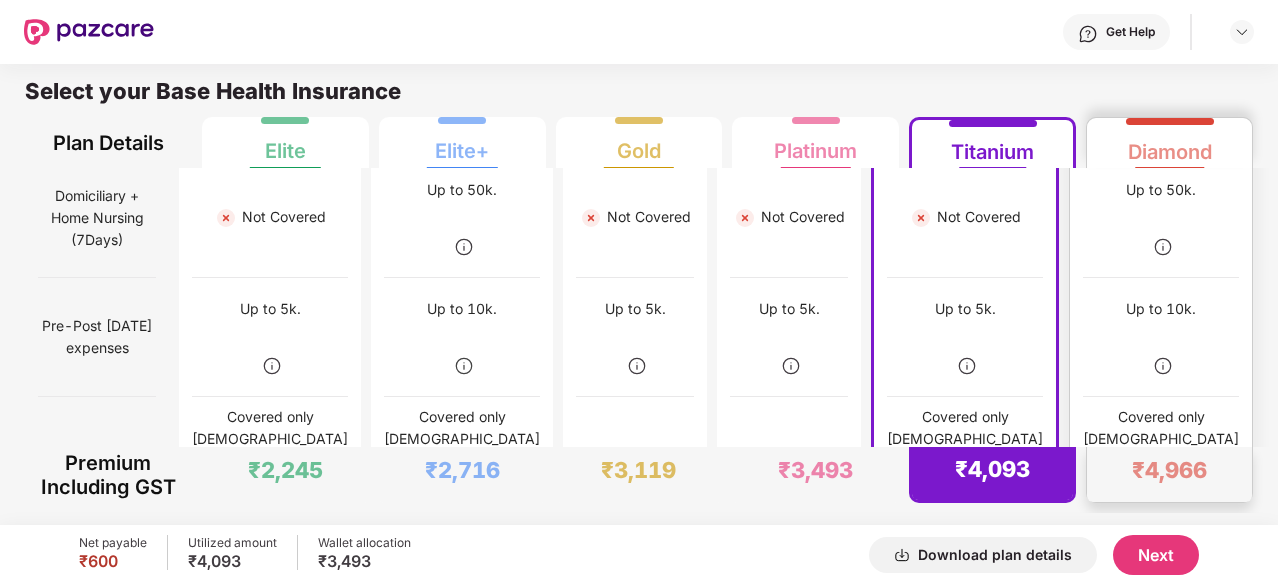 click on "25% co-pay on IPD Basis." at bounding box center [1161, 694] 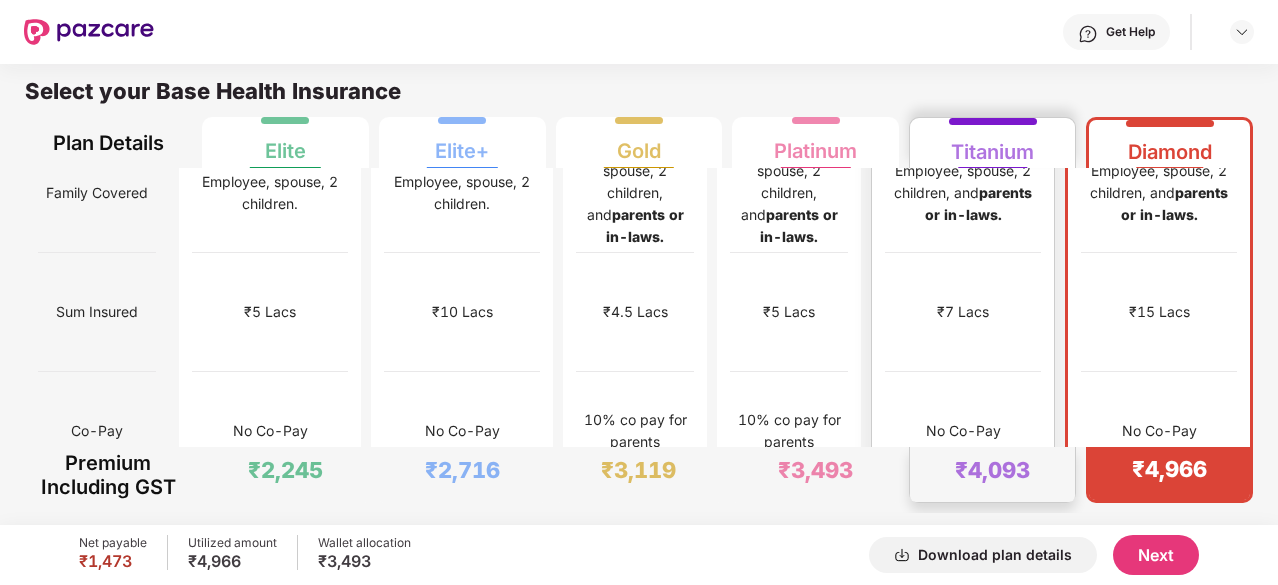 scroll, scrollTop: 0, scrollLeft: 0, axis: both 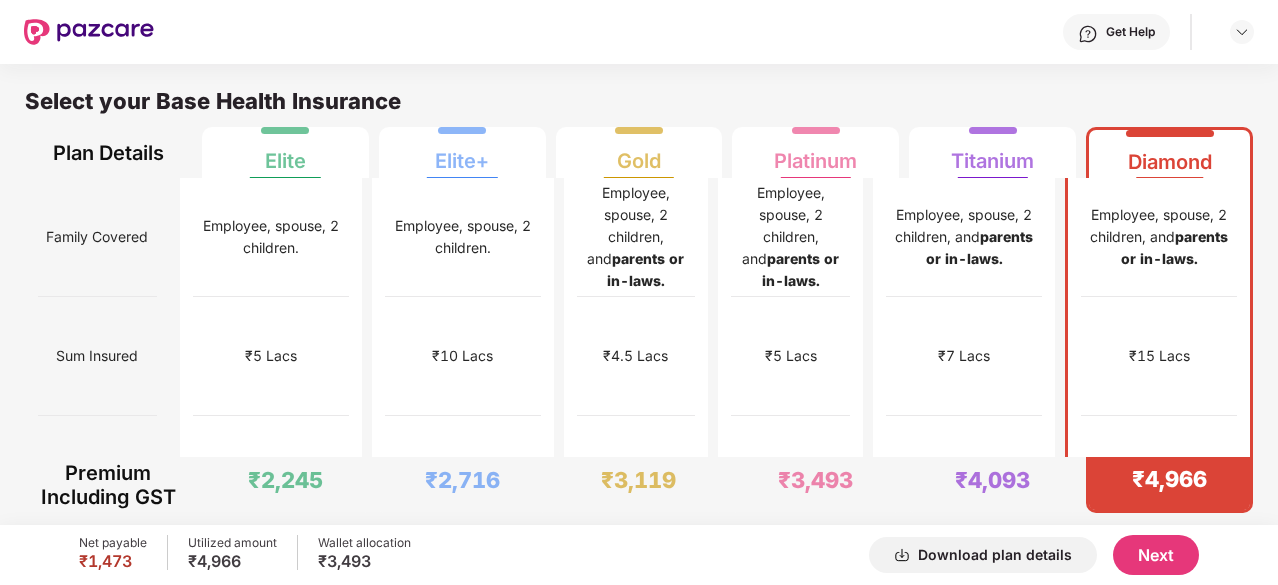 click on "Next" at bounding box center [1156, 555] 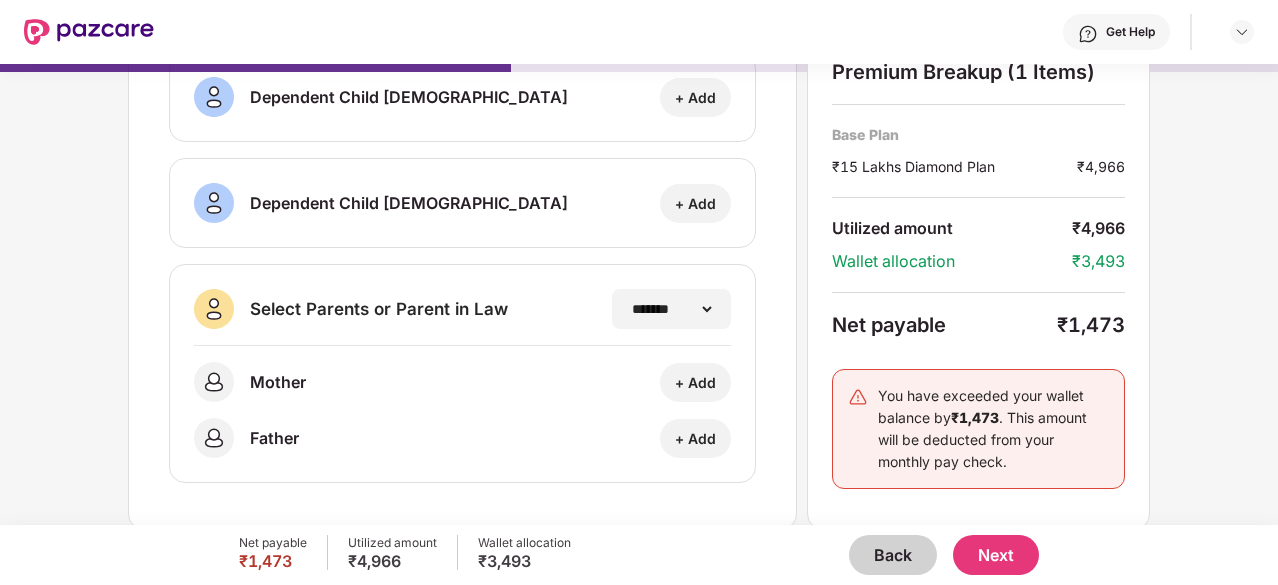 scroll, scrollTop: 0, scrollLeft: 0, axis: both 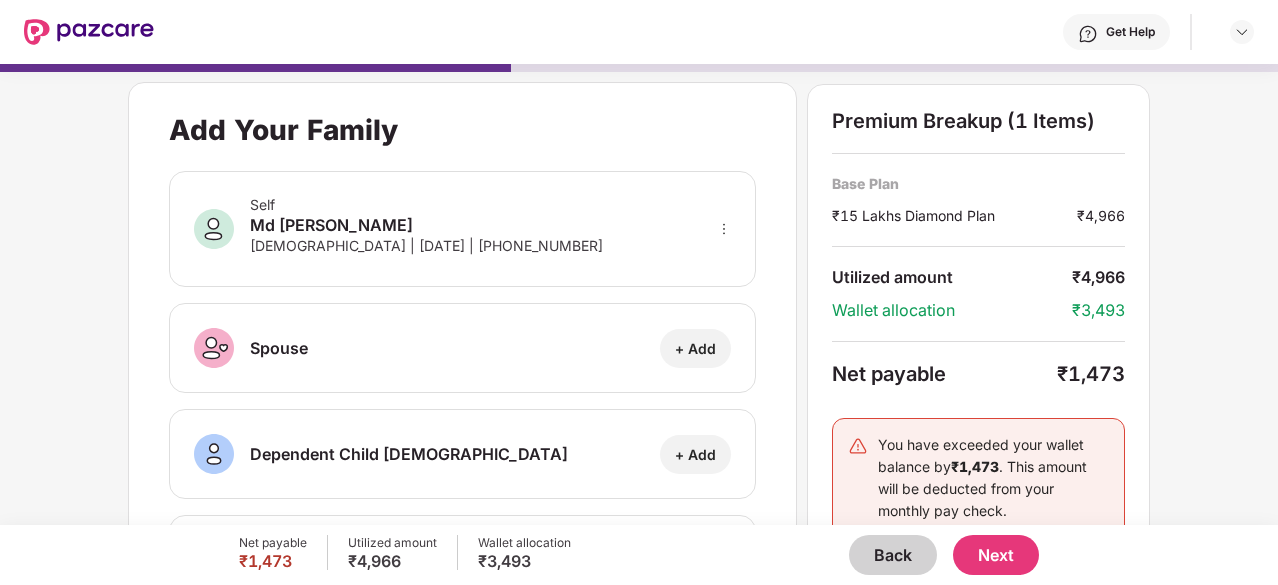 click at bounding box center (89, 32) 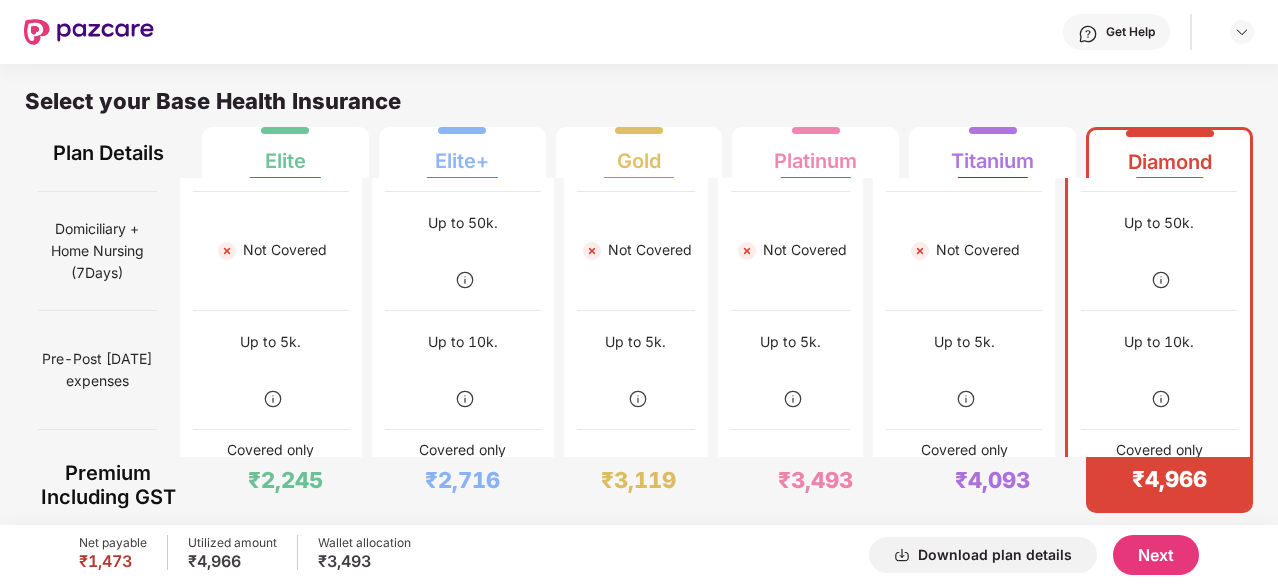 scroll, scrollTop: 1080, scrollLeft: 0, axis: vertical 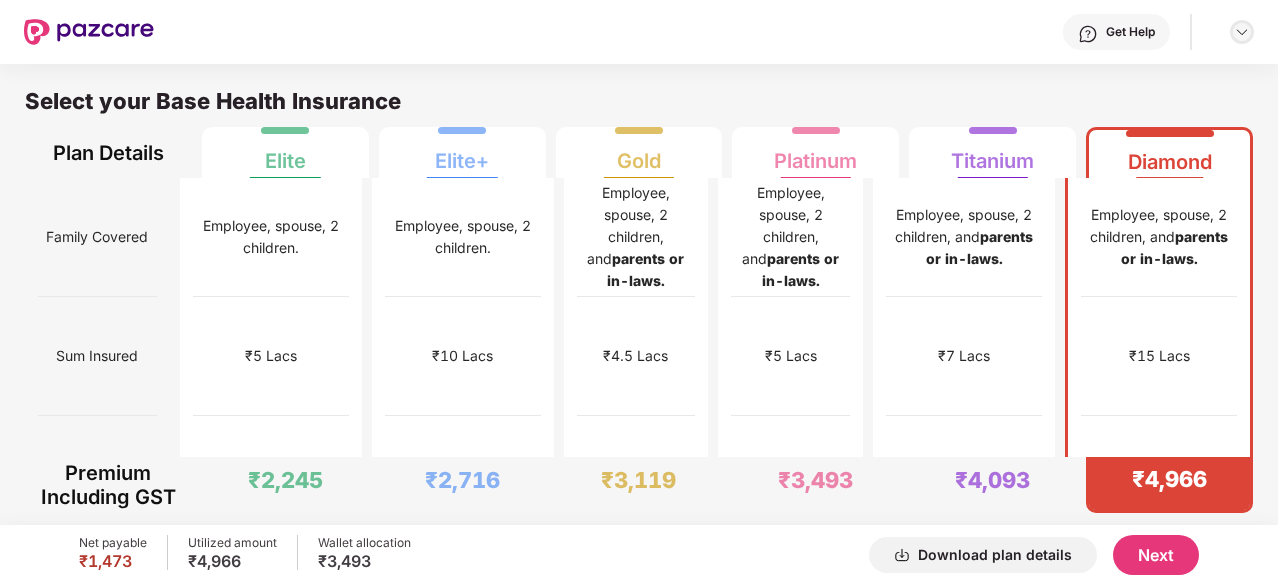 click at bounding box center [1242, 32] 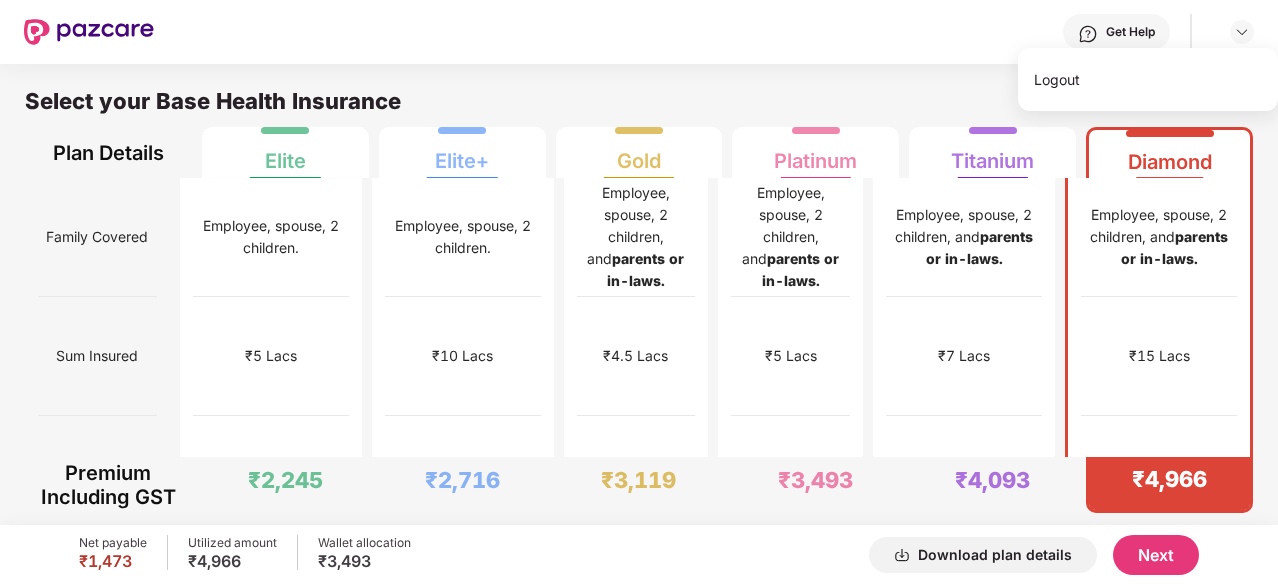 click at bounding box center [89, 32] 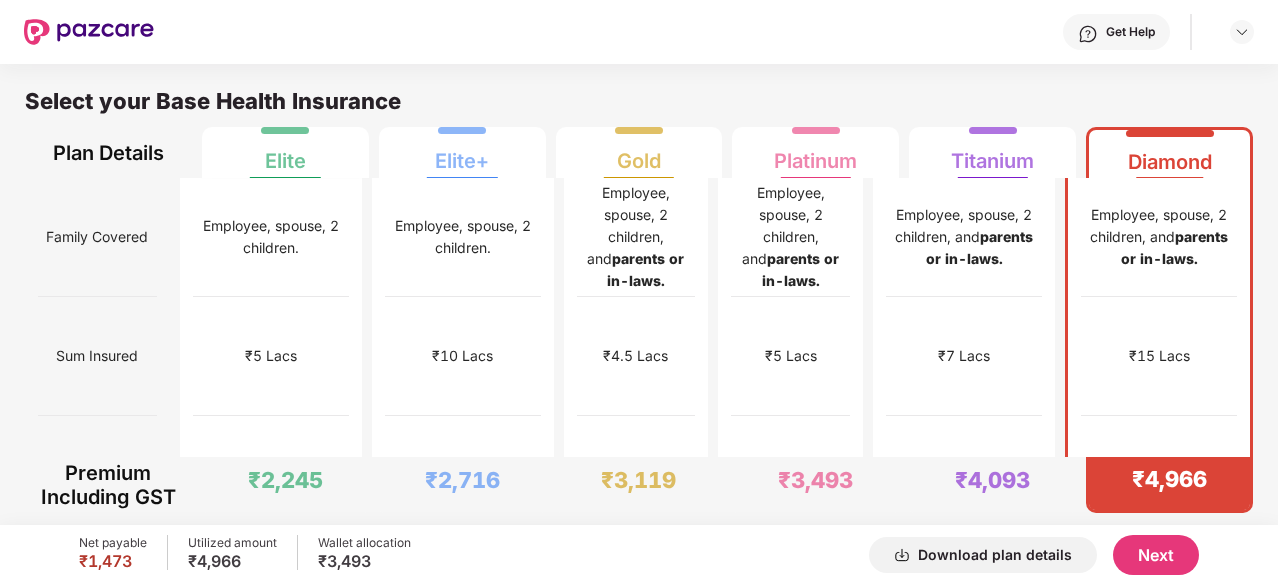 click at bounding box center (89, 32) 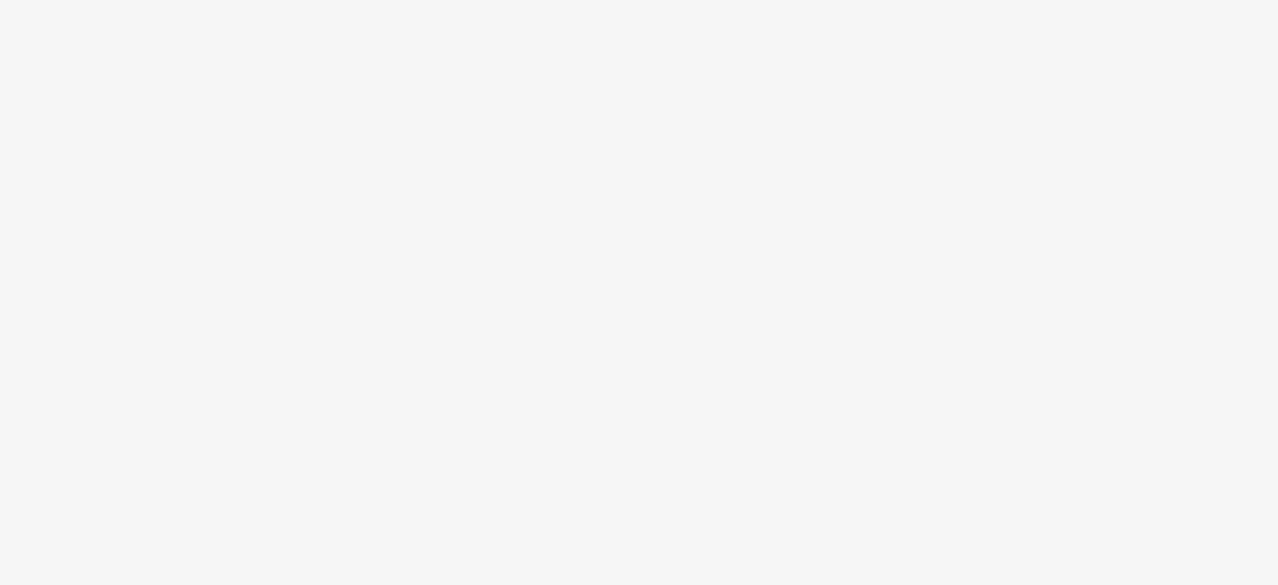 scroll, scrollTop: 0, scrollLeft: 0, axis: both 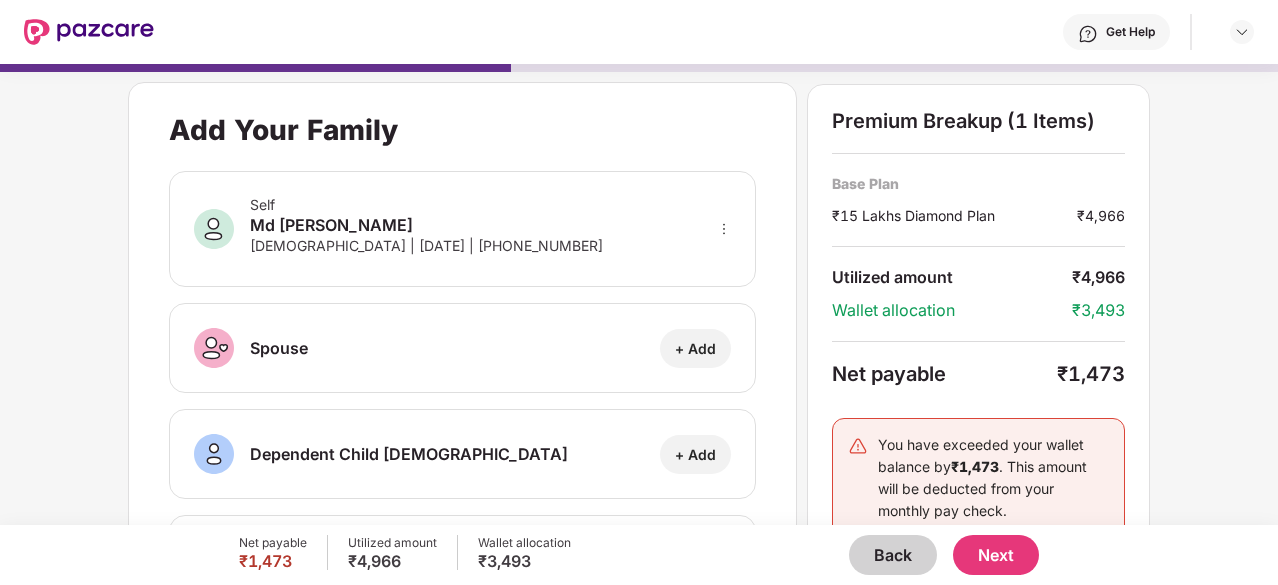 click 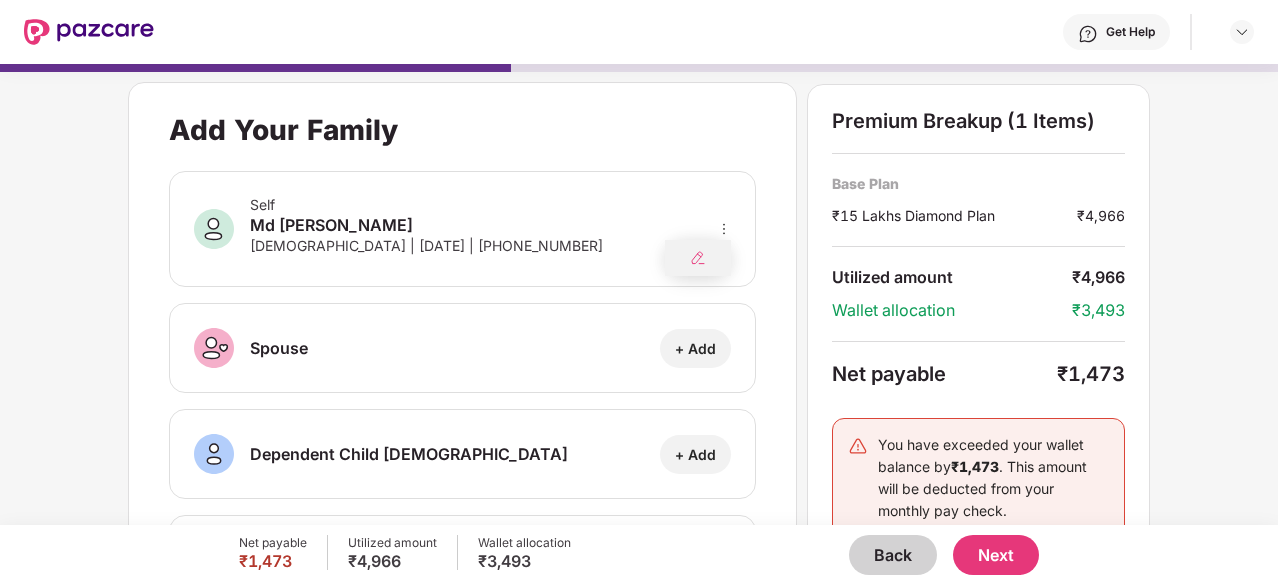 click at bounding box center [698, 258] 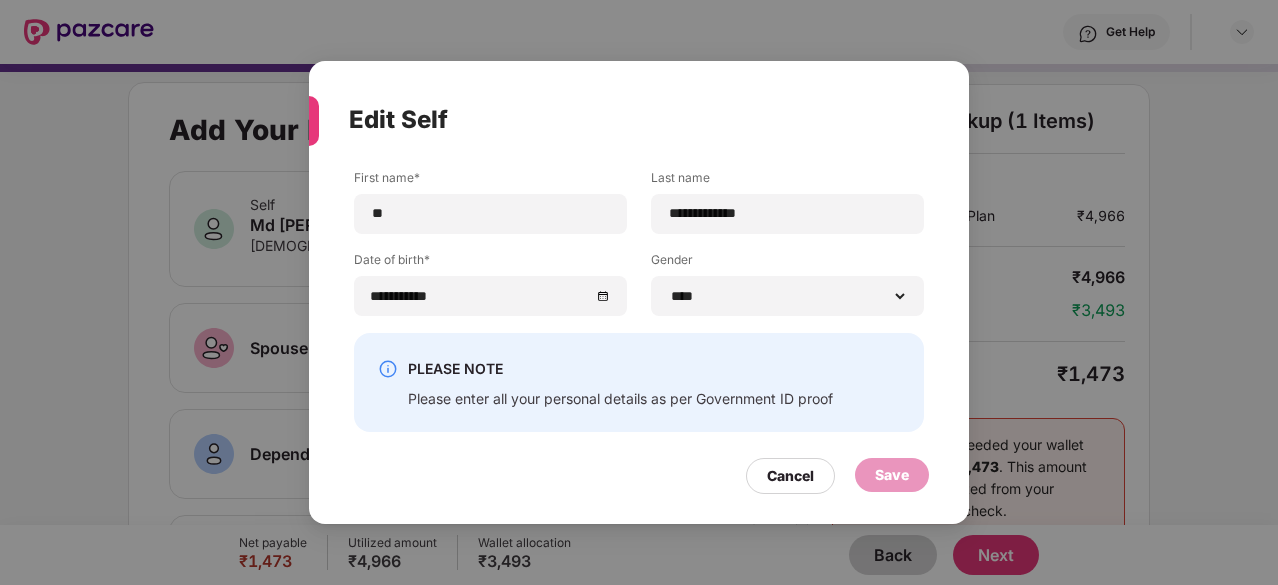 click on "**********" at bounding box center (639, 292) 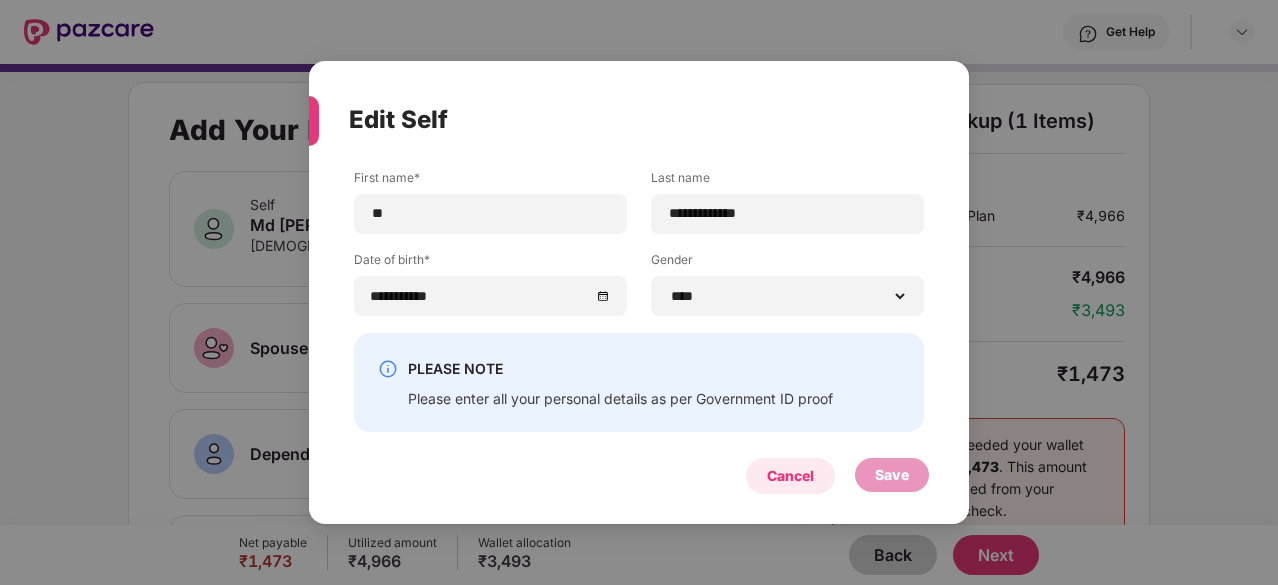 click on "Cancel" at bounding box center (790, 476) 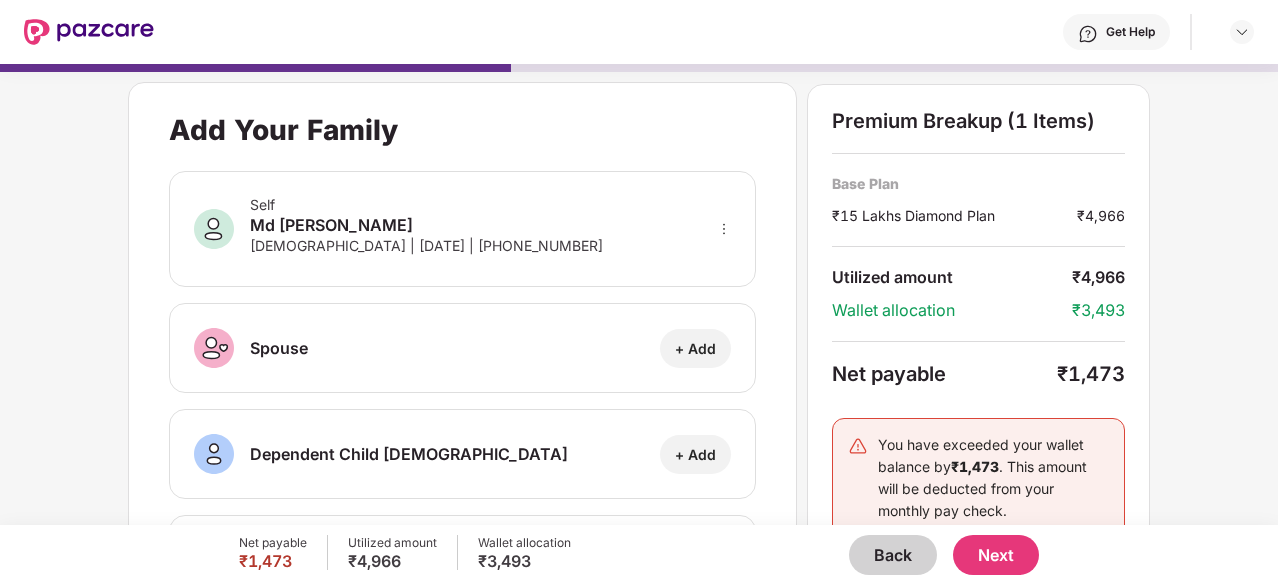 scroll, scrollTop: 357, scrollLeft: 0, axis: vertical 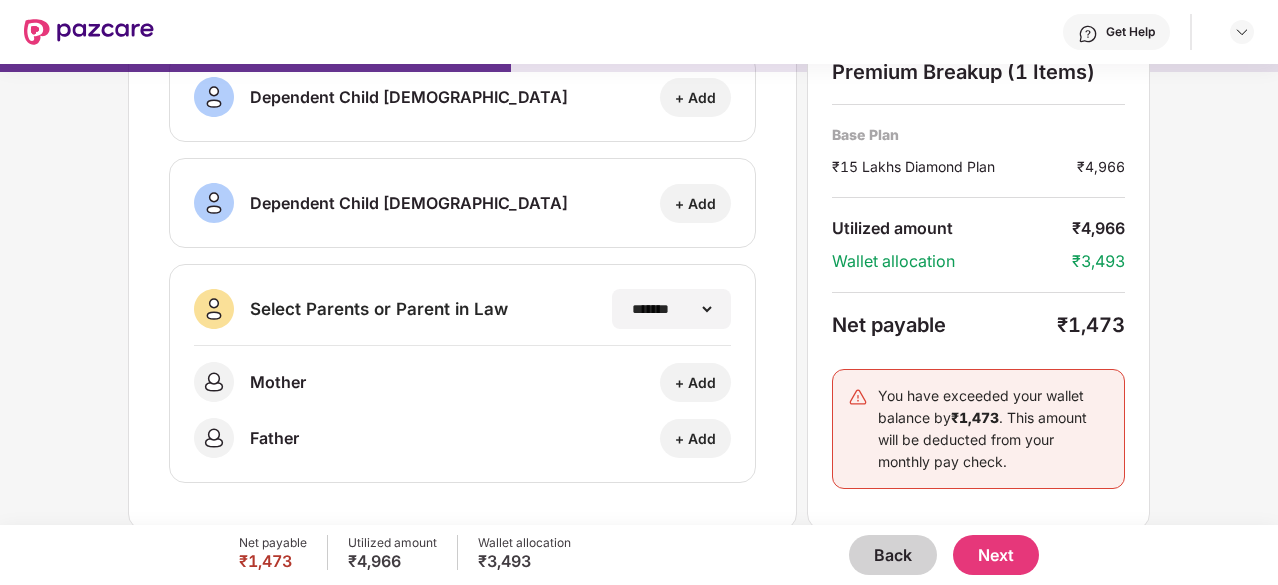 click on "Back" at bounding box center (893, 555) 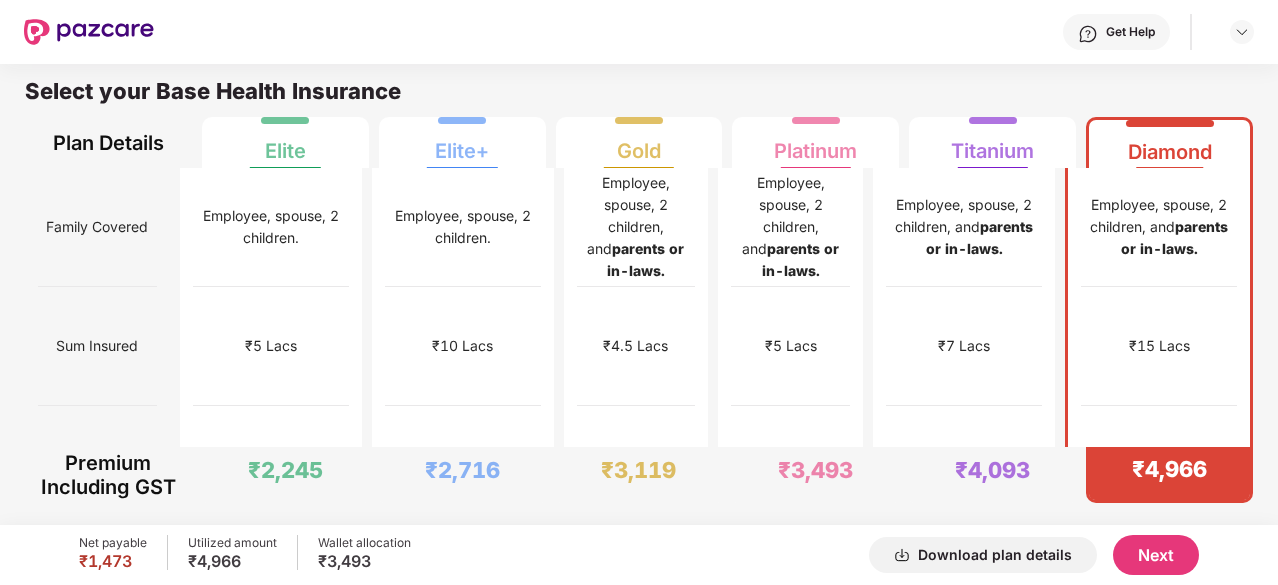 scroll, scrollTop: 10, scrollLeft: 0, axis: vertical 